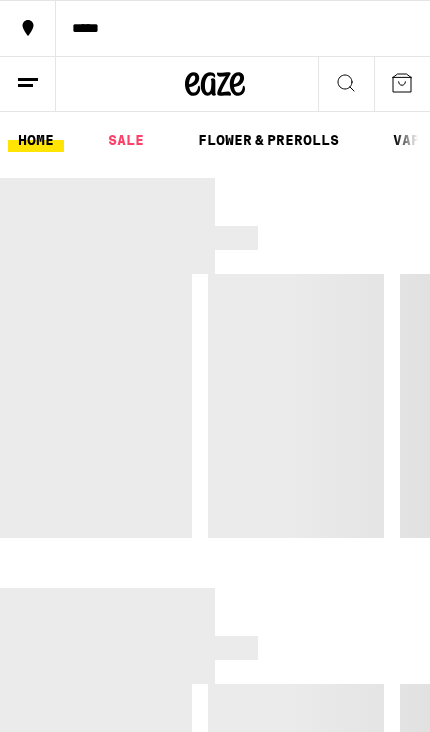 scroll, scrollTop: 0, scrollLeft: 0, axis: both 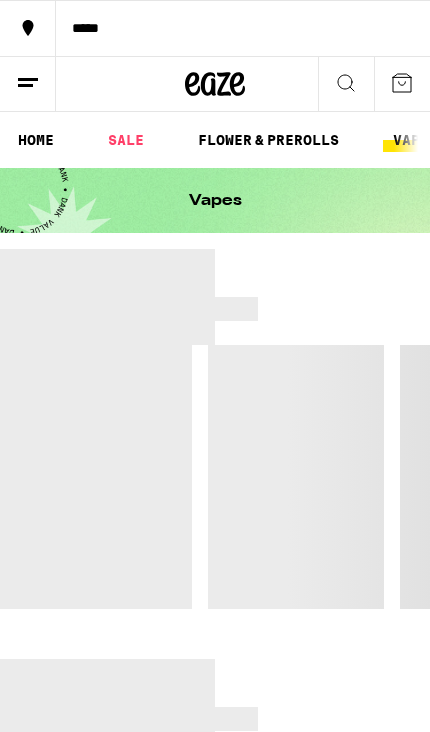 click on "FLOWER & PREROLLS" at bounding box center [268, 140] 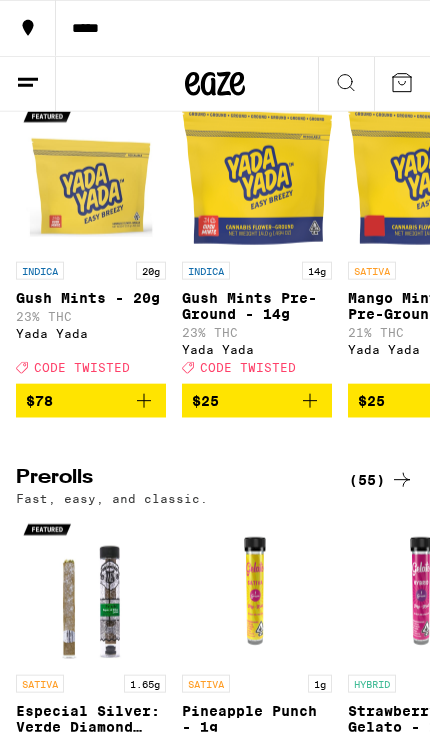 scroll, scrollTop: 0, scrollLeft: 0, axis: both 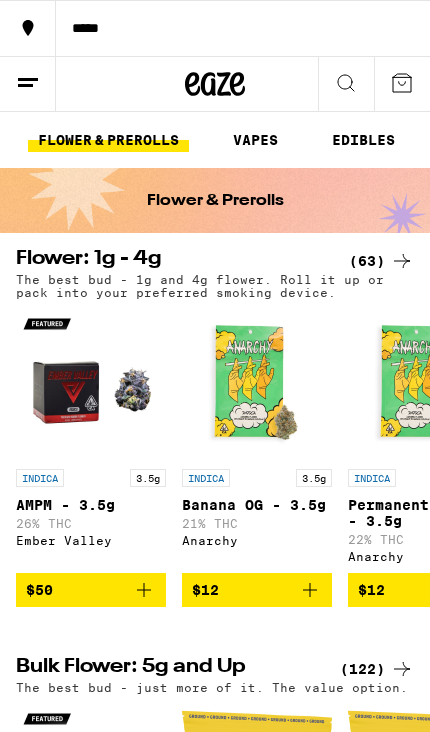 click on "VAPES" at bounding box center (255, 140) 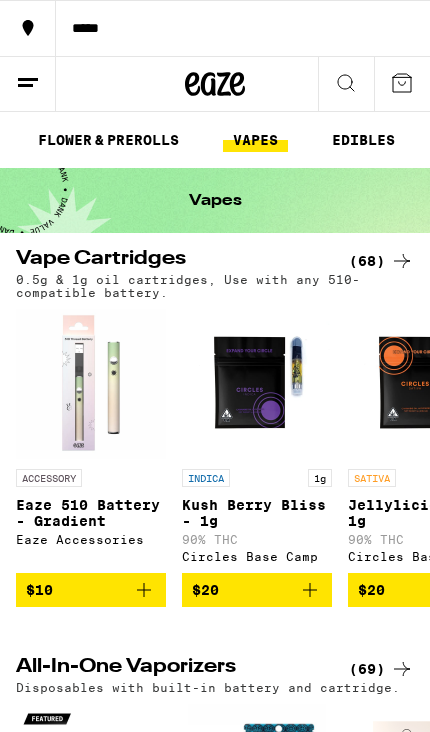 scroll, scrollTop: 0, scrollLeft: 0, axis: both 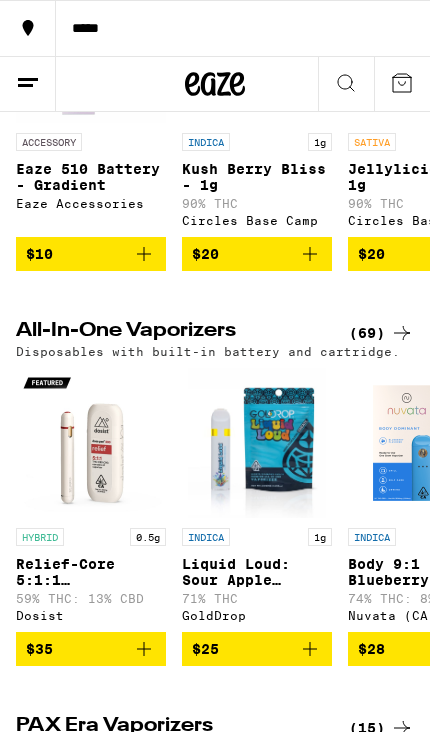 click on "(69)" at bounding box center (381, 333) 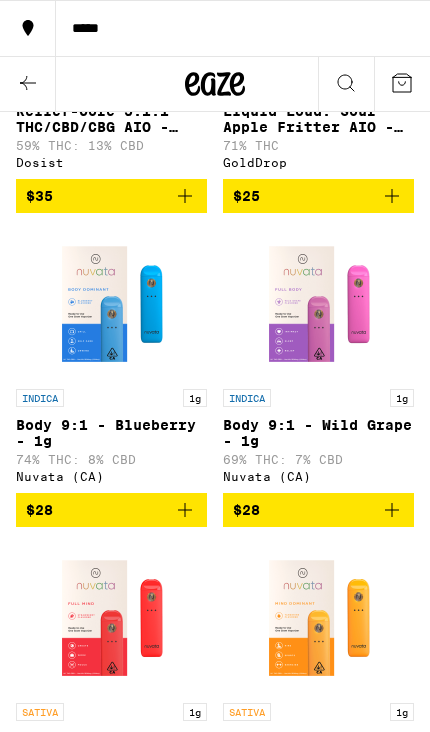scroll, scrollTop: 0, scrollLeft: 0, axis: both 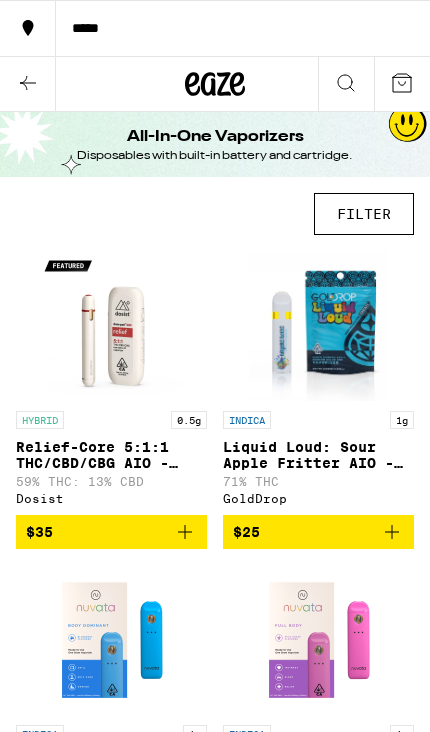 click on "FILTER" at bounding box center (364, 214) 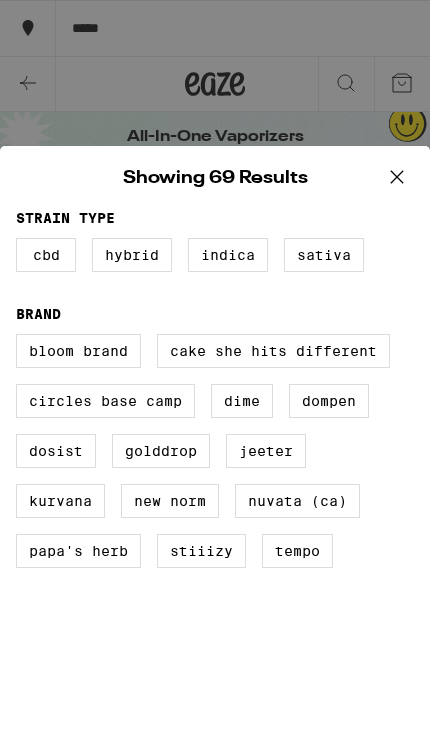 click on "STIIIZY" at bounding box center (201, 551) 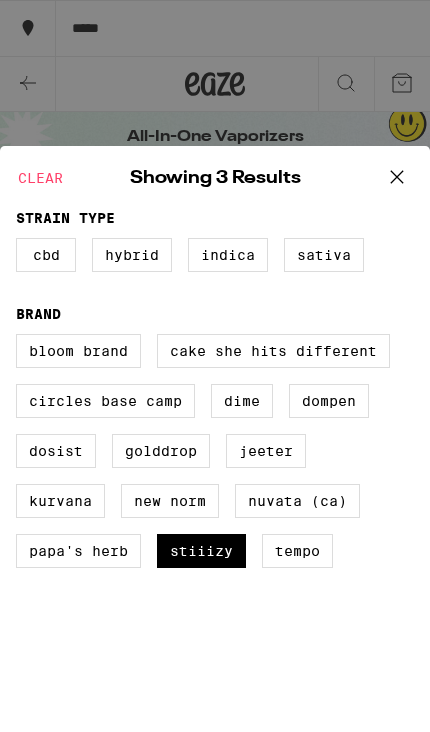 click on "STIIIZY" at bounding box center [201, 551] 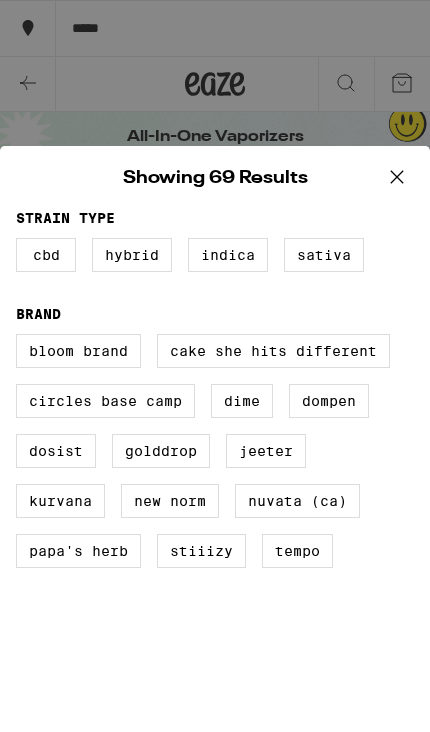 scroll, scrollTop: 44, scrollLeft: 0, axis: vertical 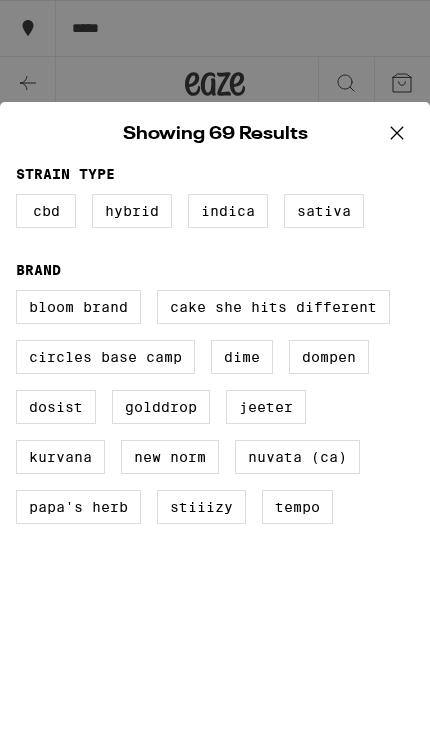 click on "STIIIZY" at bounding box center [201, 507] 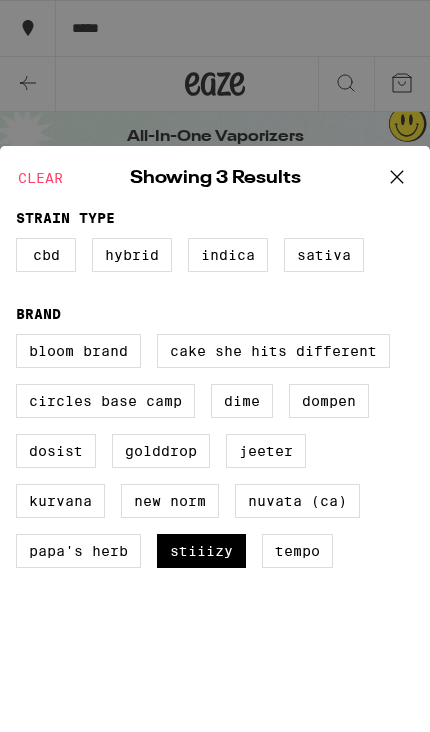 scroll, scrollTop: 0, scrollLeft: 0, axis: both 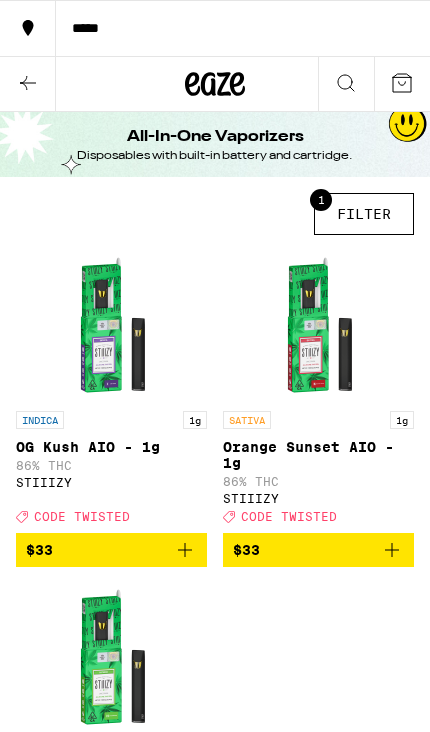 click on "1 FILTER" at bounding box center (364, 214) 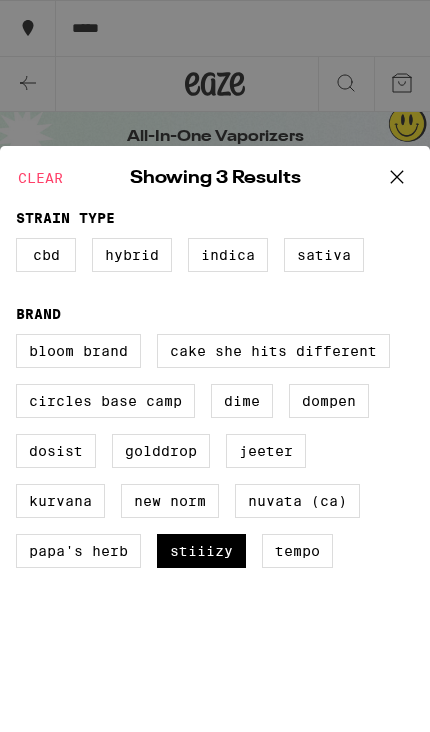 click on "STIIIZY" at bounding box center [201, 551] 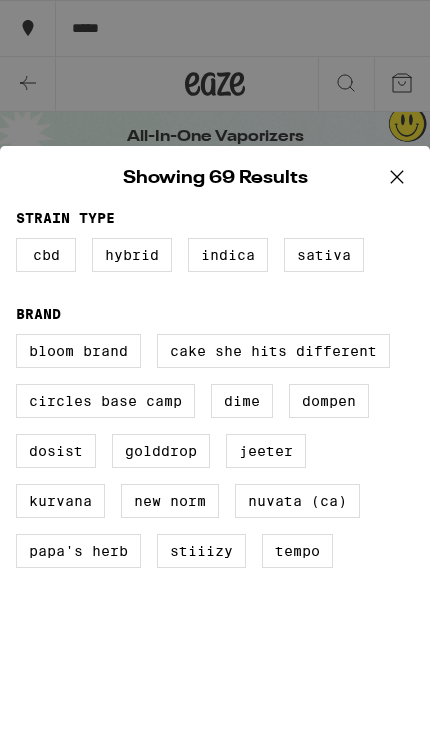 click 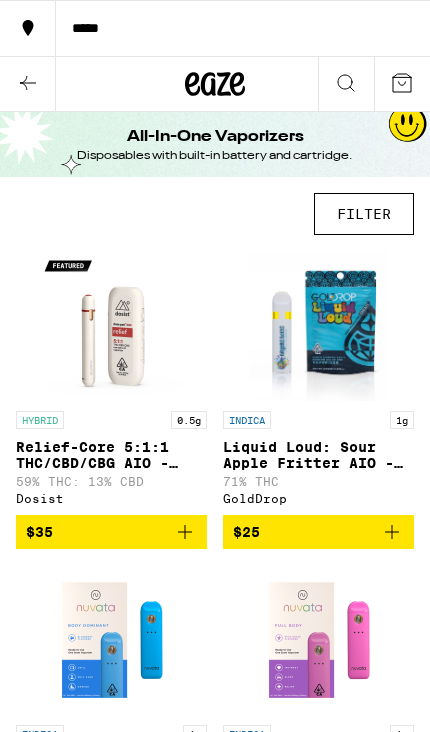 click on "FILTER" at bounding box center (364, 214) 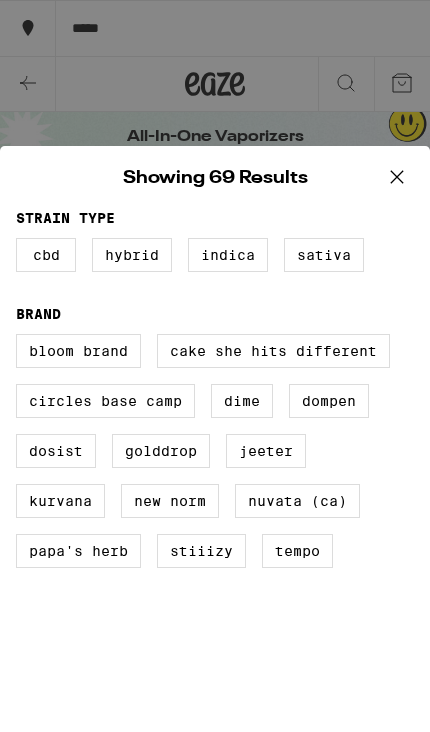 click 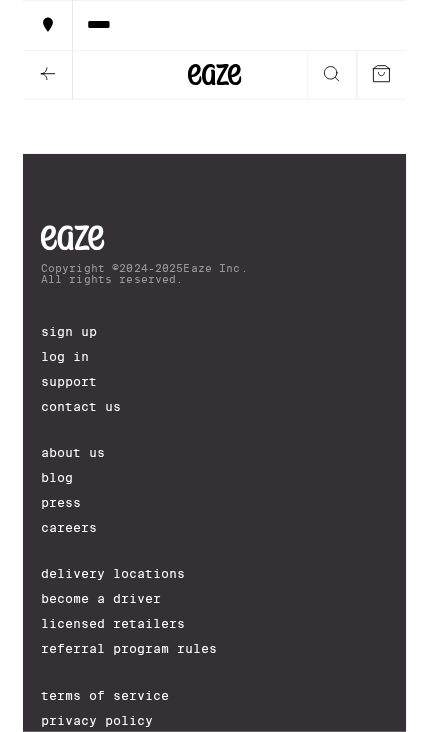 scroll, scrollTop: 11192, scrollLeft: 0, axis: vertical 